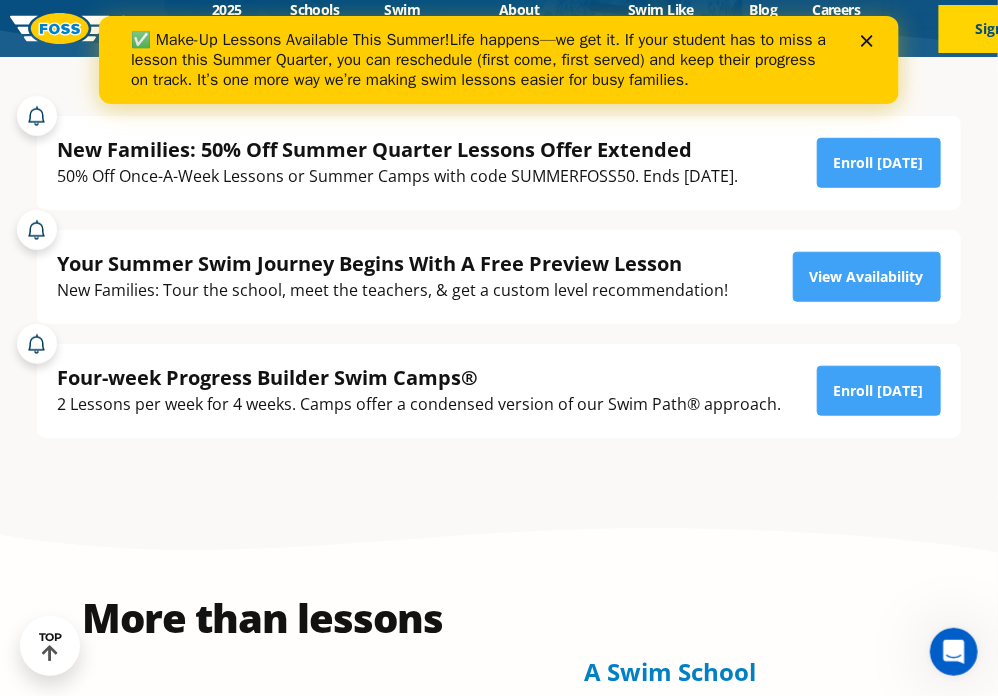 scroll, scrollTop: 0, scrollLeft: 0, axis: both 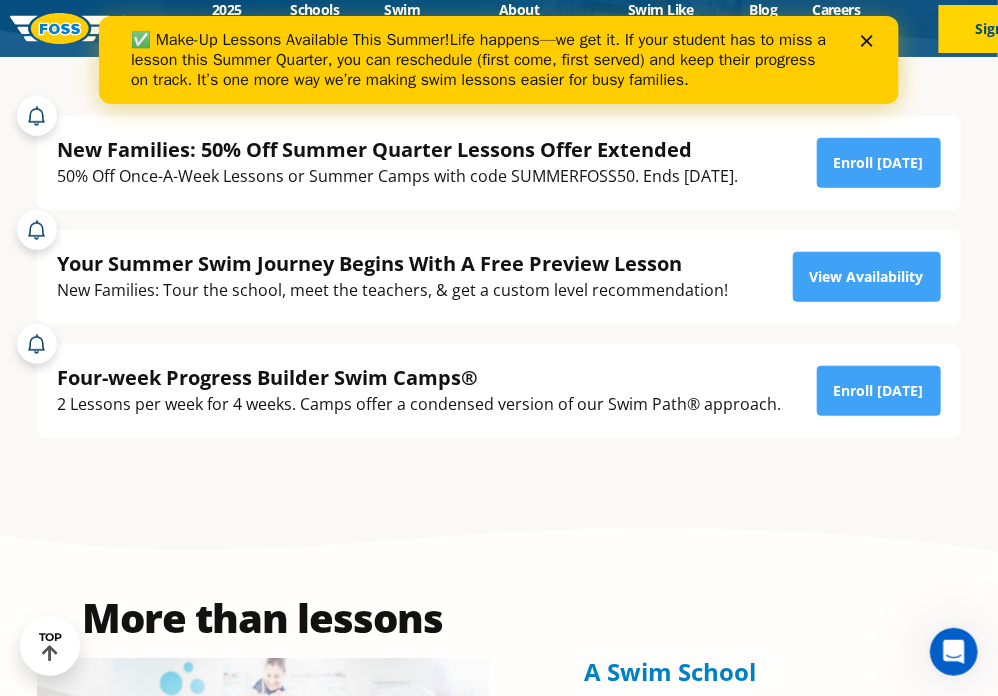 click 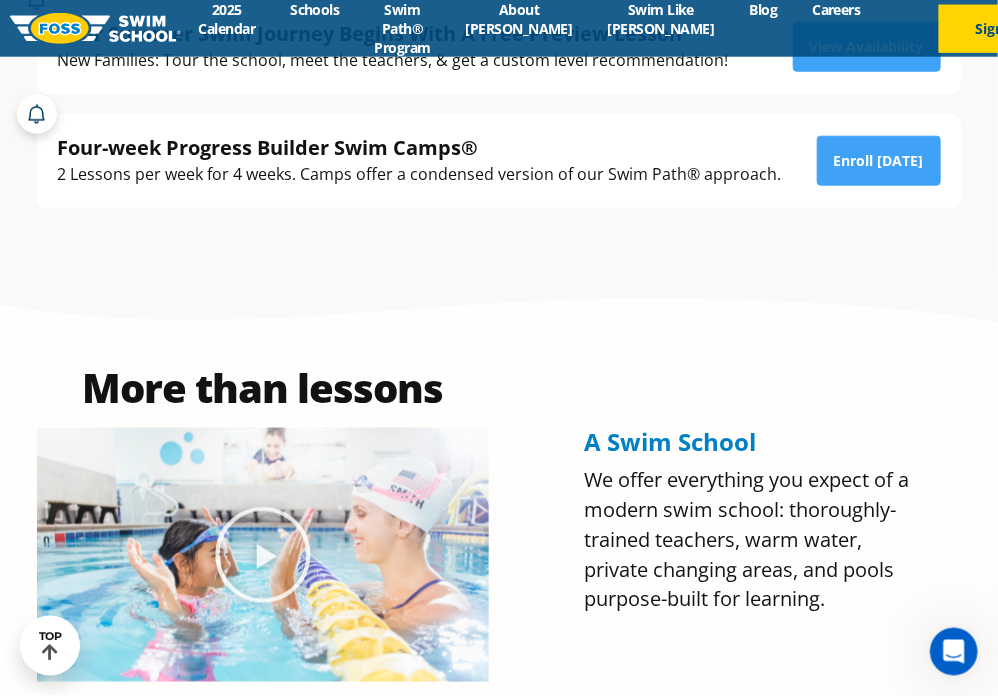 scroll, scrollTop: 633, scrollLeft: 0, axis: vertical 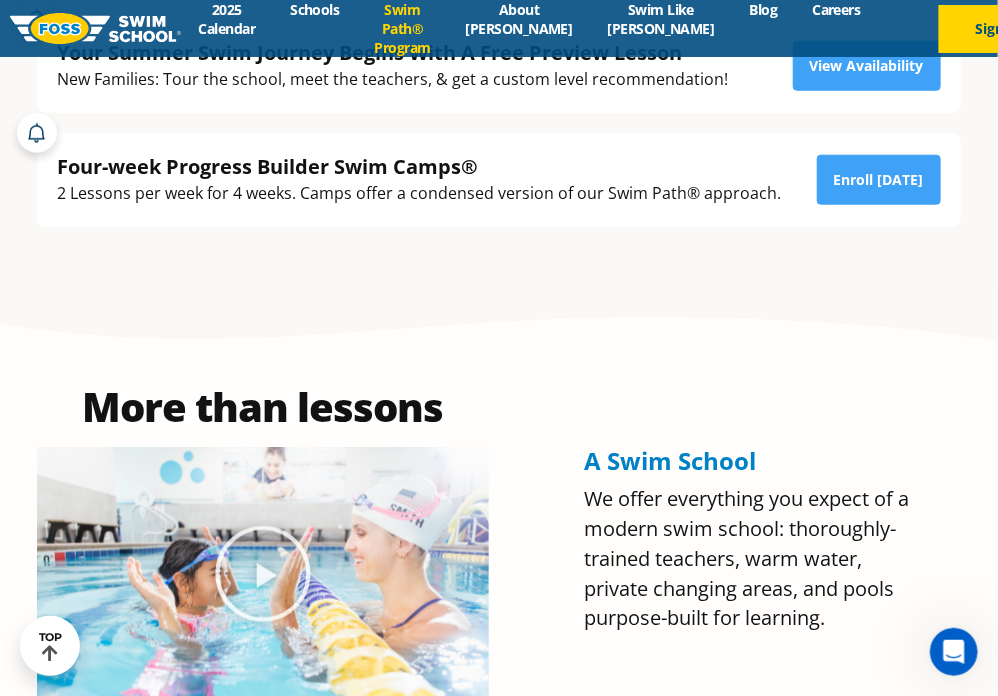 click on "Swim Path® Program" at bounding box center (402, 28) 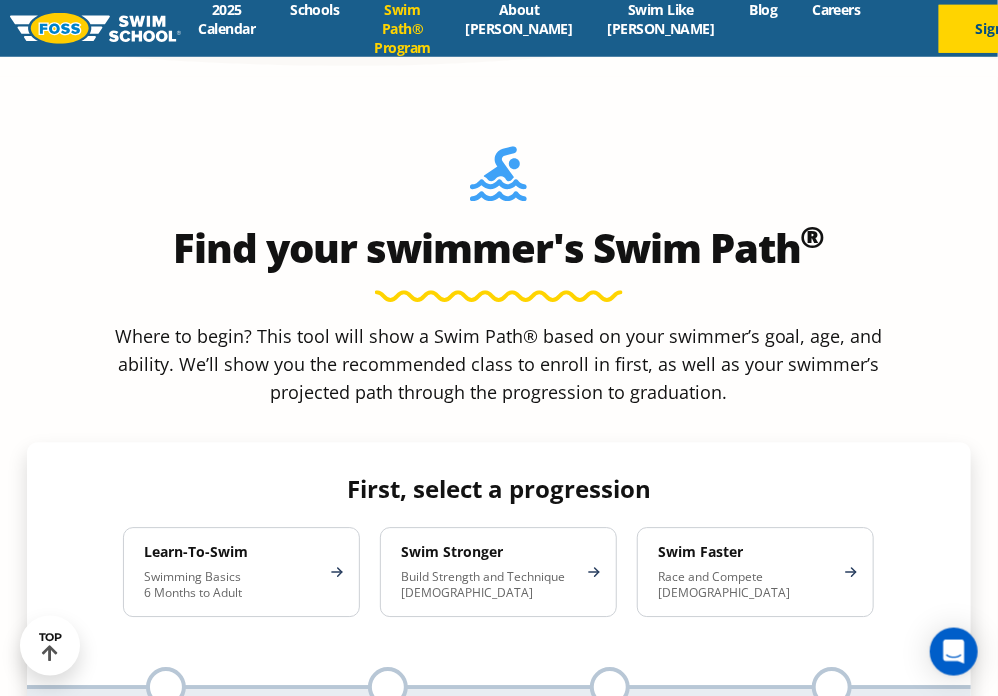 scroll, scrollTop: 1689, scrollLeft: 0, axis: vertical 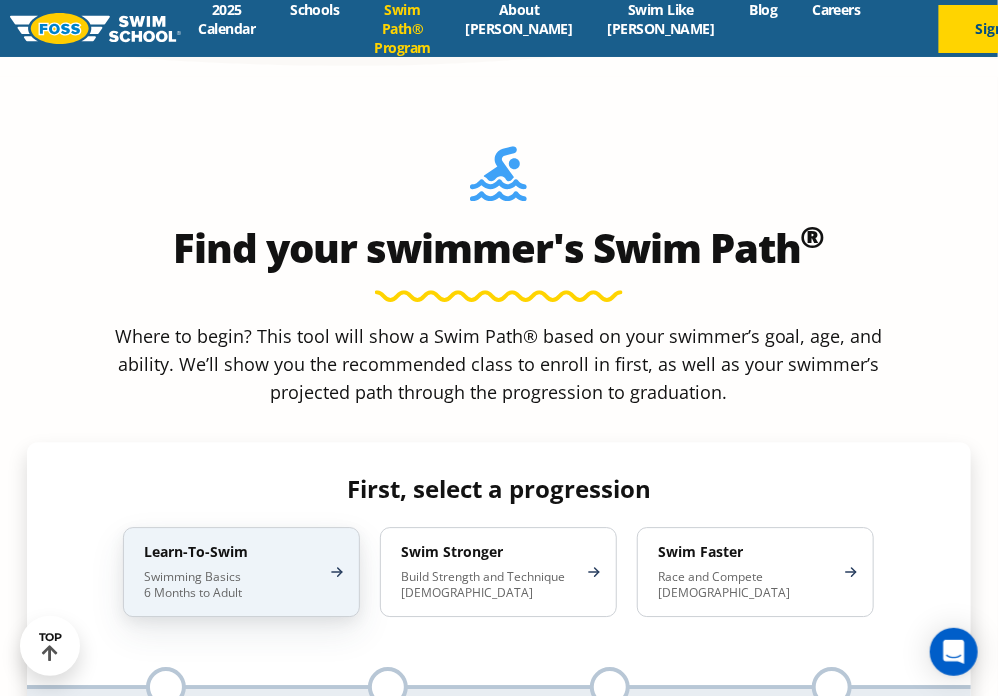 click on "Learn-To-Swim" at bounding box center (231, 552) 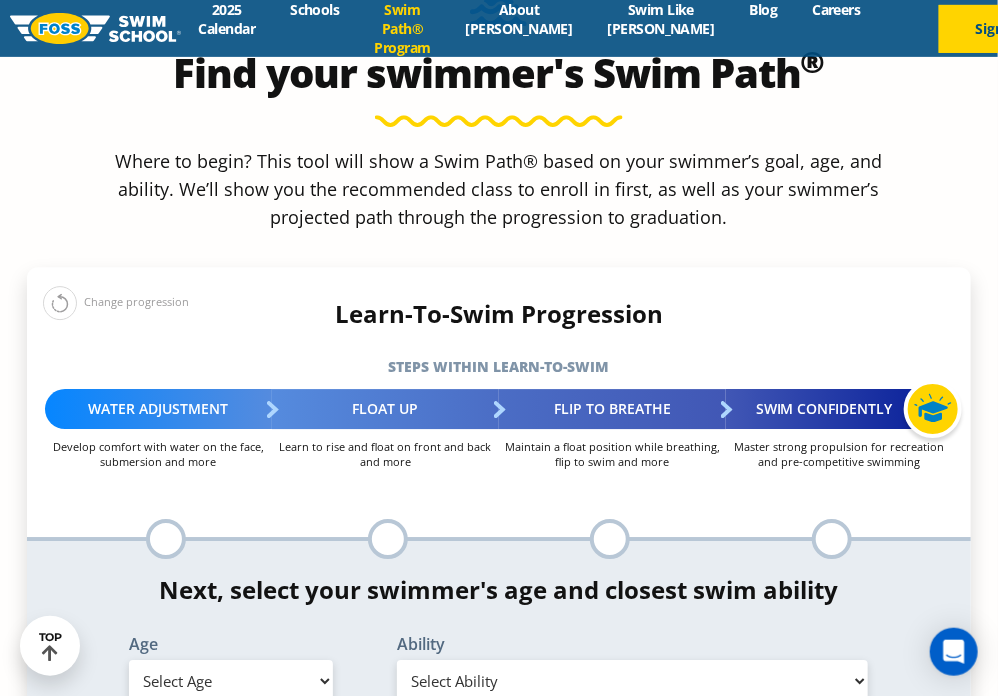 scroll, scrollTop: 1900, scrollLeft: 0, axis: vertical 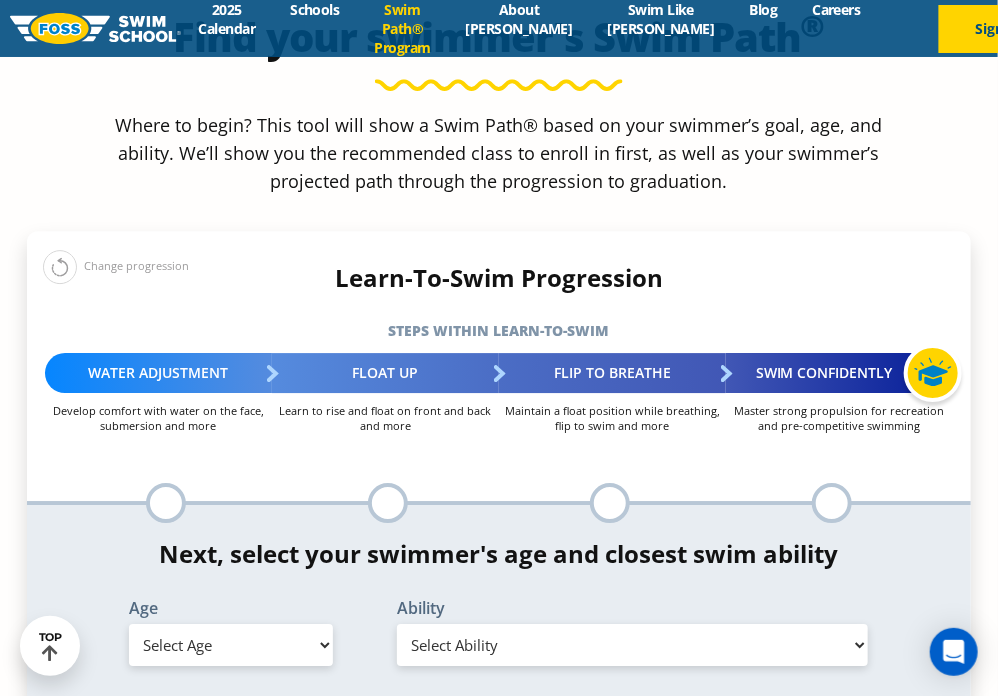 click on "Select Age 6 months - 1 year 1 year 2 years 3 years 4 years 5 years 6 years 7 years 8 years 9 years 10 years  11 years  12 years  13 years  14 years  15 years  16 years  17 years  Adult (18 years +)" at bounding box center (231, 645) 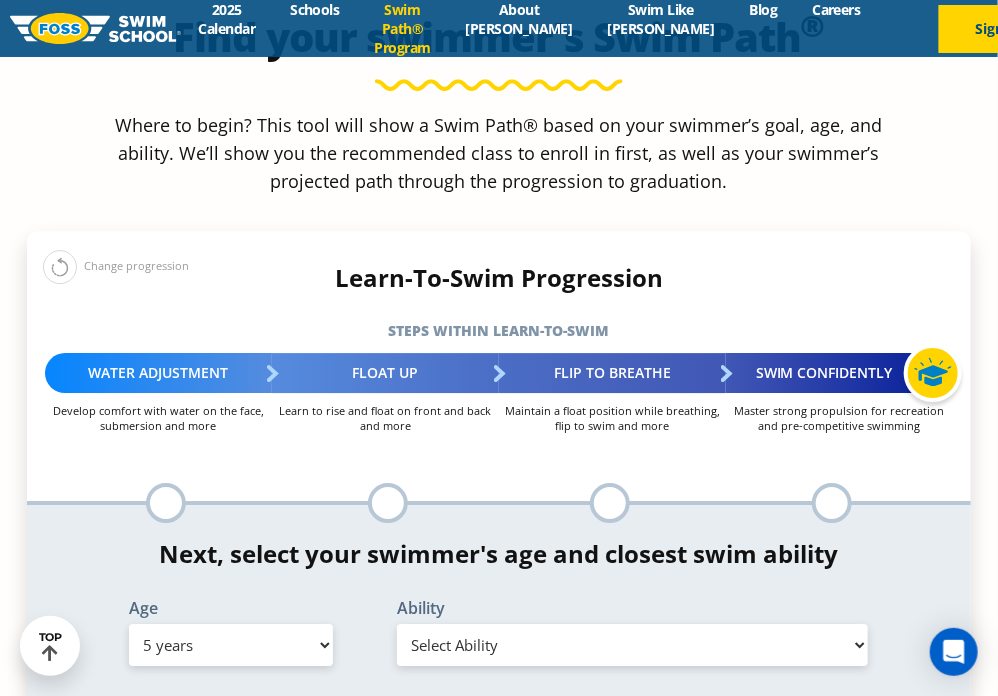 click on "5 years" at bounding box center [0, 0] 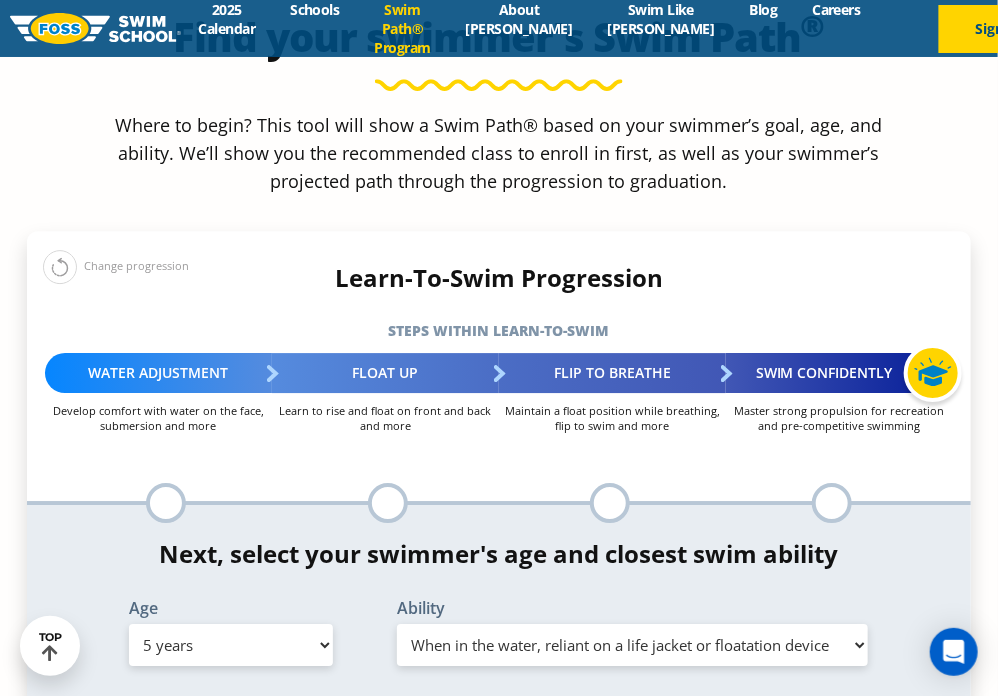 click on "When in the water, reliant on a life jacket or floatation device" at bounding box center (0, 0) 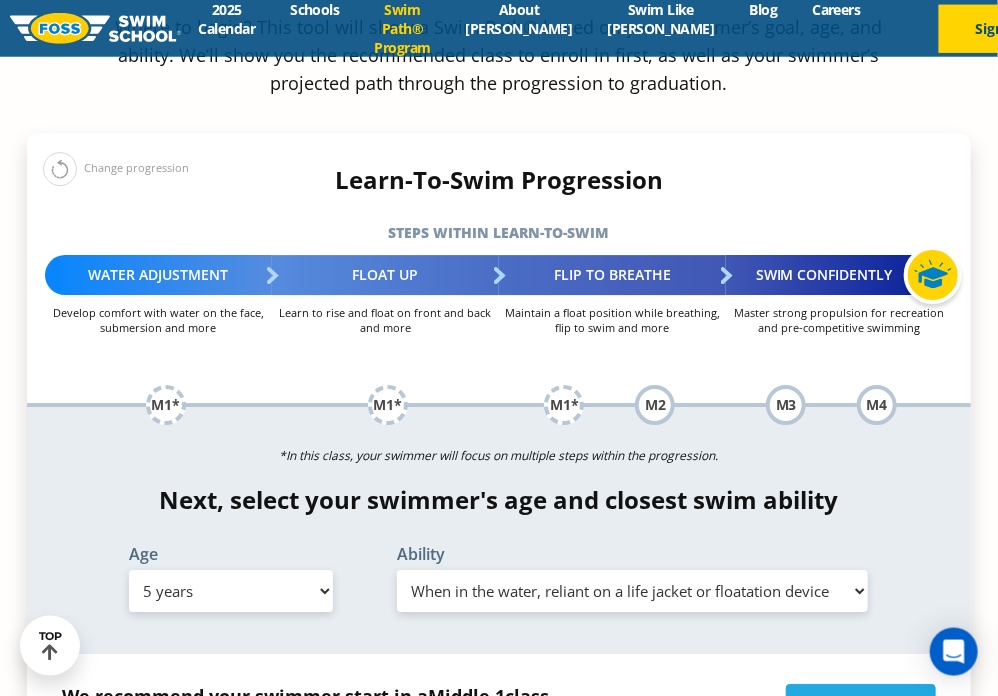 scroll, scrollTop: 2006, scrollLeft: 0, axis: vertical 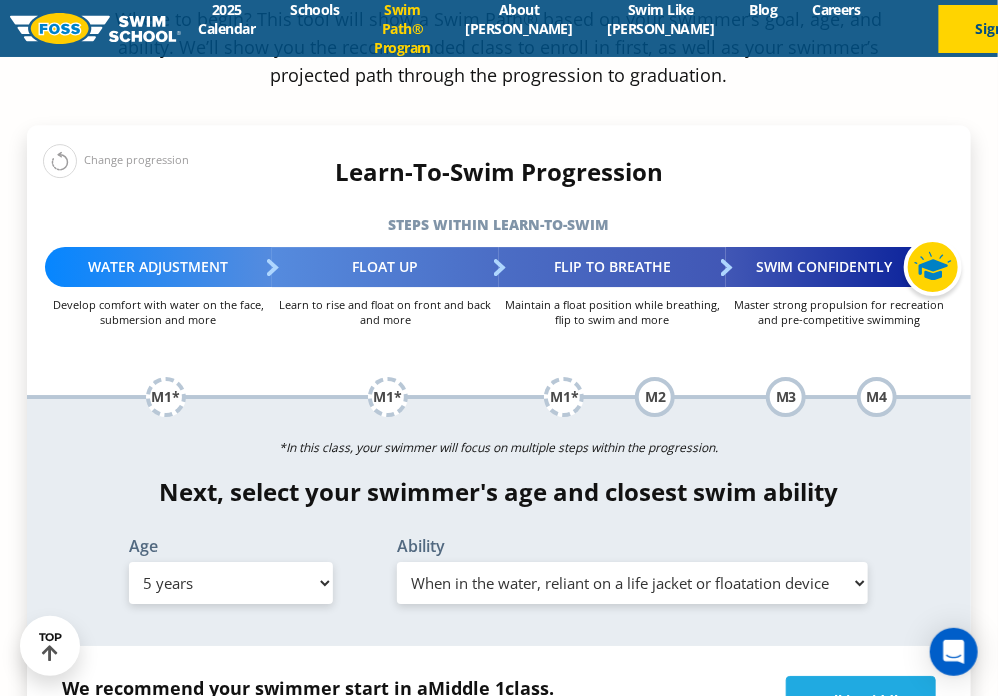 click on "Select Age 6 months - 1 year 1 year 2 years 3 years 4 years 5 years 6 years 7 years 8 years 9 years 10 years  11 years  12 years  13 years  14 years  15 years  16 years  17 years  Adult (18 years +)" at bounding box center [231, 583] 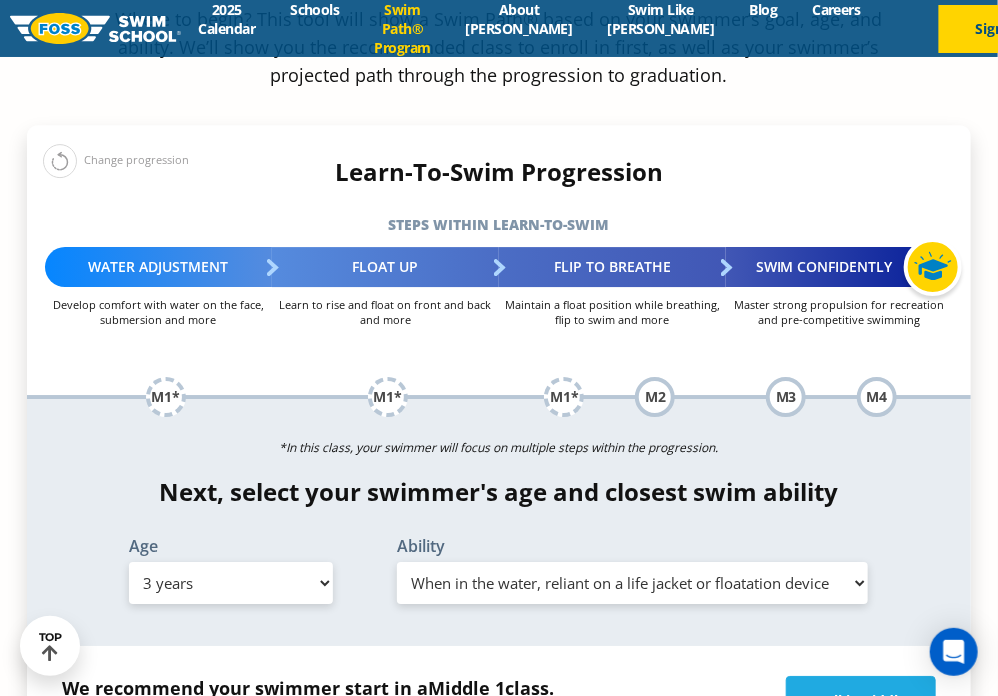 click on "3 years" at bounding box center [0, 0] 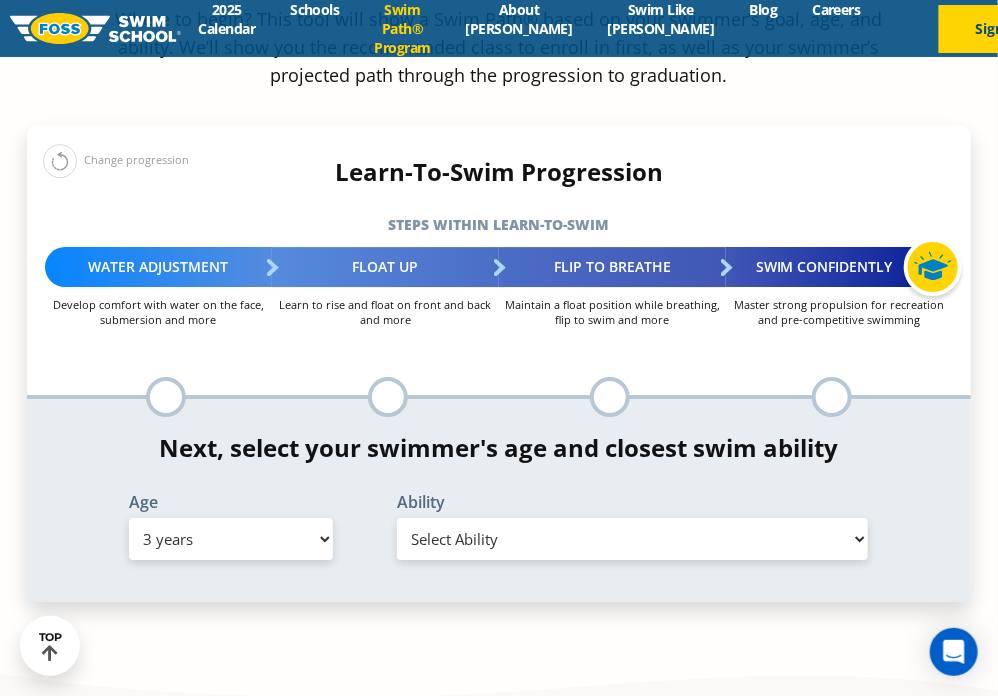 click on "Select Ability First in-water experience When in the water, reliant on a life jacket or floatation device Uncomfortable putting face in the water and/or getting water on ears while floating on back Swims 5 feet with face in the water, unassisted by a person or floatie I would be comfortable if my child fell in the water and confident they would be able to get back to the edge with no assistance In open water, able to swim for at least 15 ft back to safety while flipping from front to back to breathe/float" at bounding box center (633, 539) 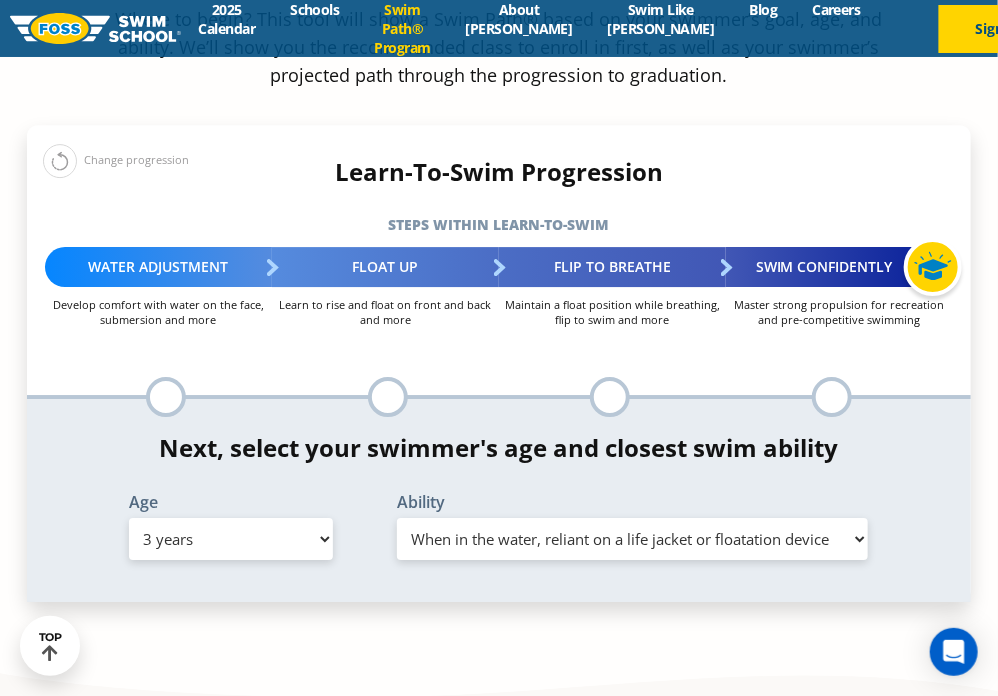 click on "When in the water, reliant on a life jacket or floatation device" at bounding box center (0, 0) 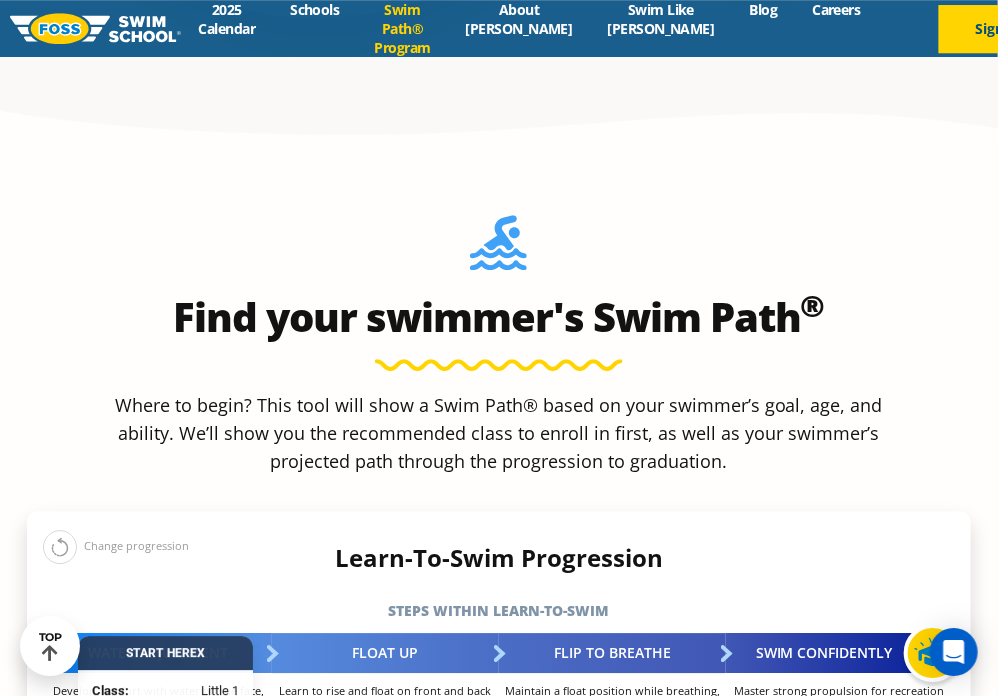 scroll, scrollTop: 1161, scrollLeft: 0, axis: vertical 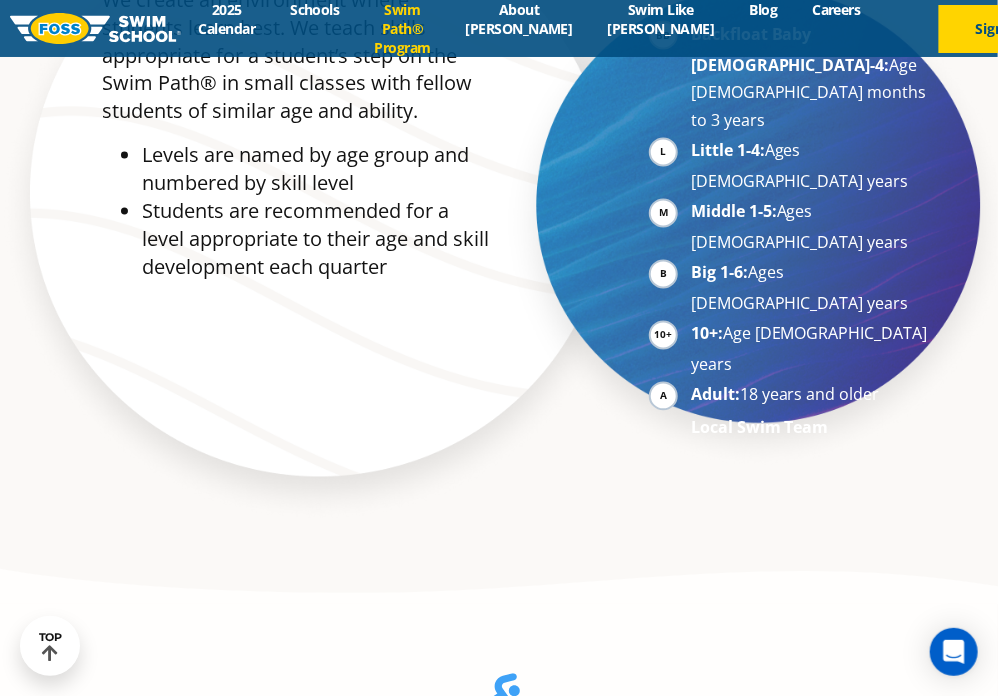 click at bounding box center (95, 28) 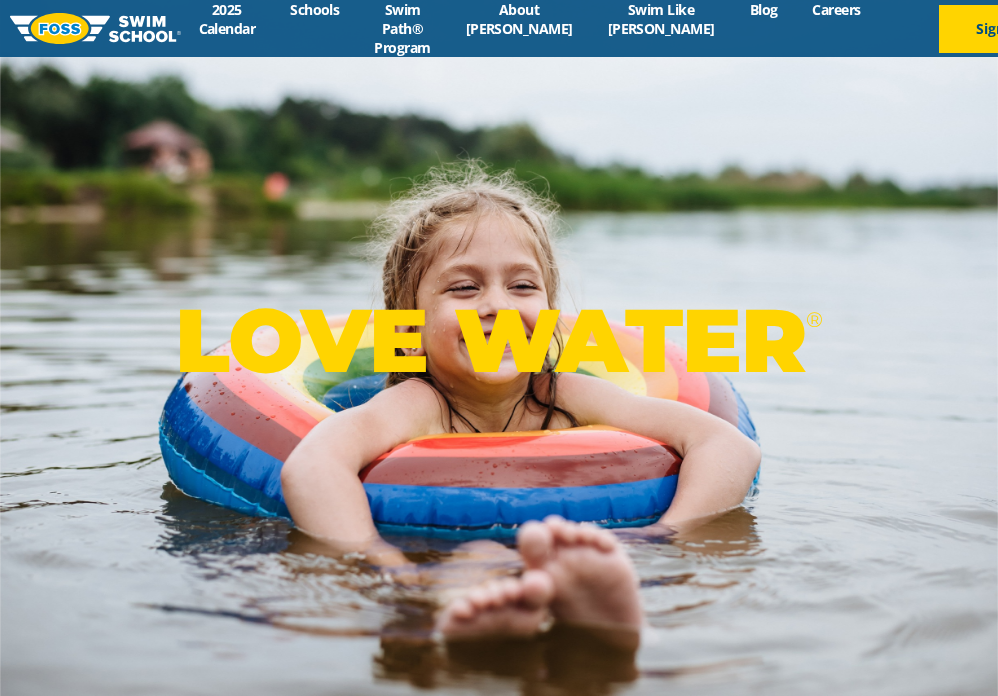 scroll, scrollTop: 0, scrollLeft: 0, axis: both 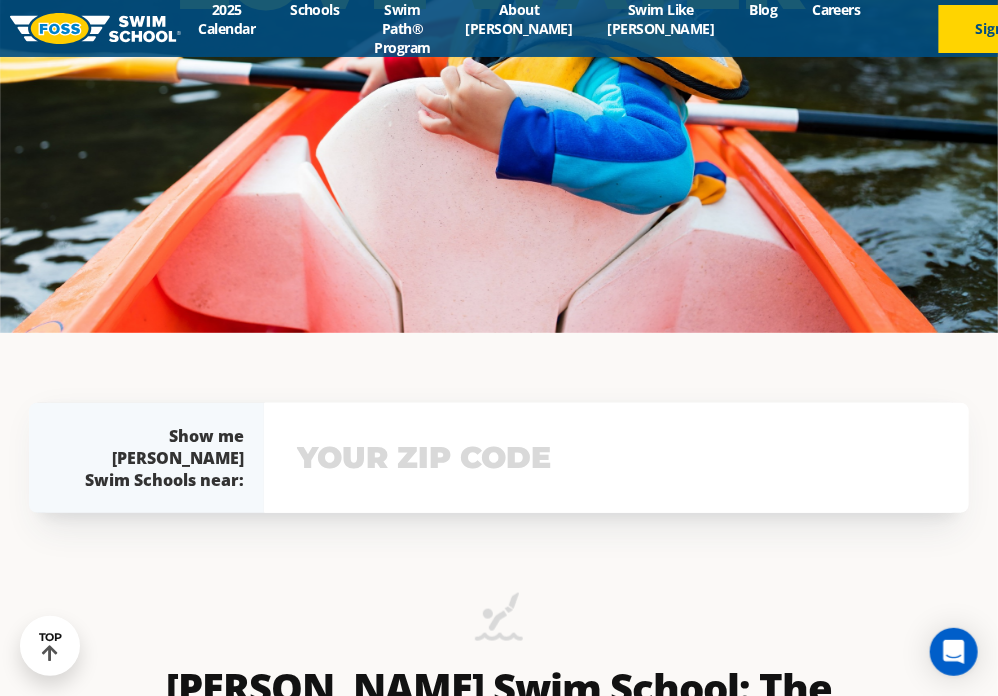click at bounding box center [616, 458] 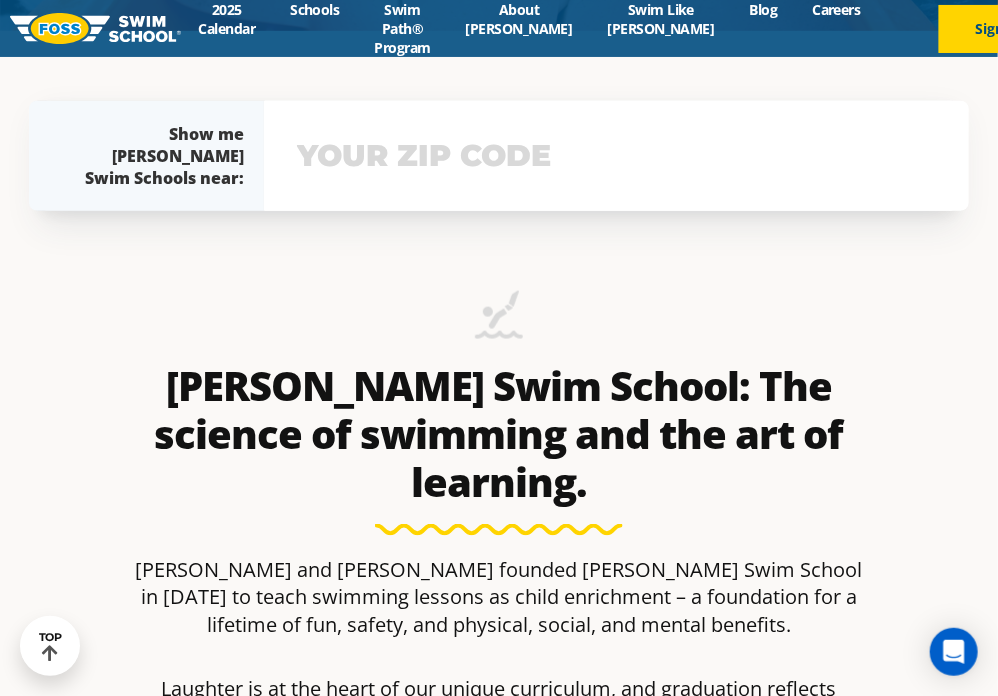 scroll, scrollTop: 666, scrollLeft: 0, axis: vertical 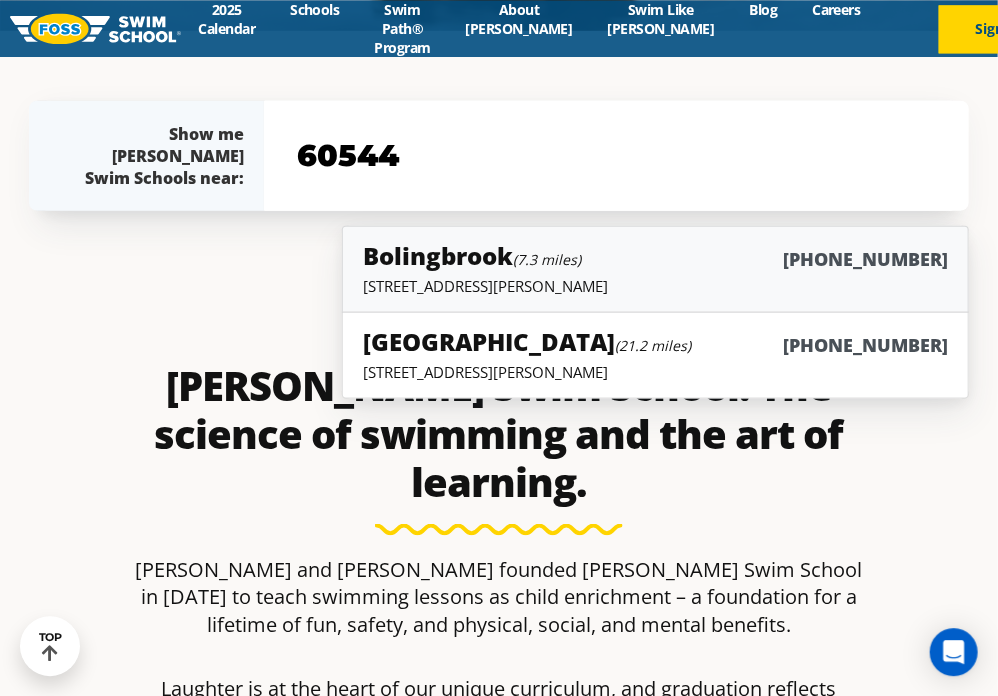 type on "60544" 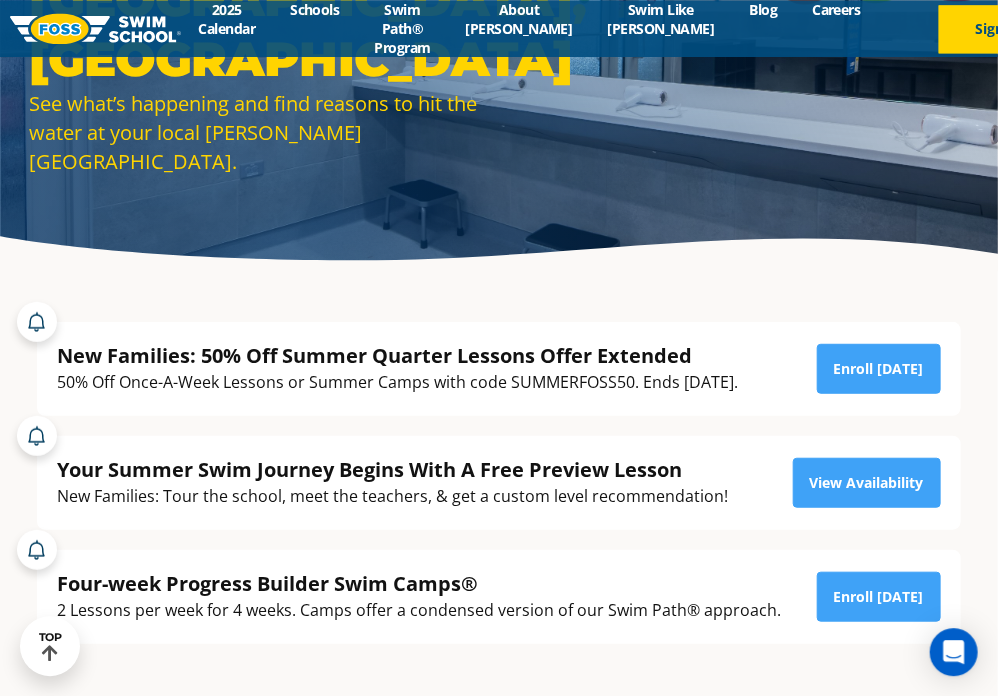 scroll, scrollTop: 316, scrollLeft: 0, axis: vertical 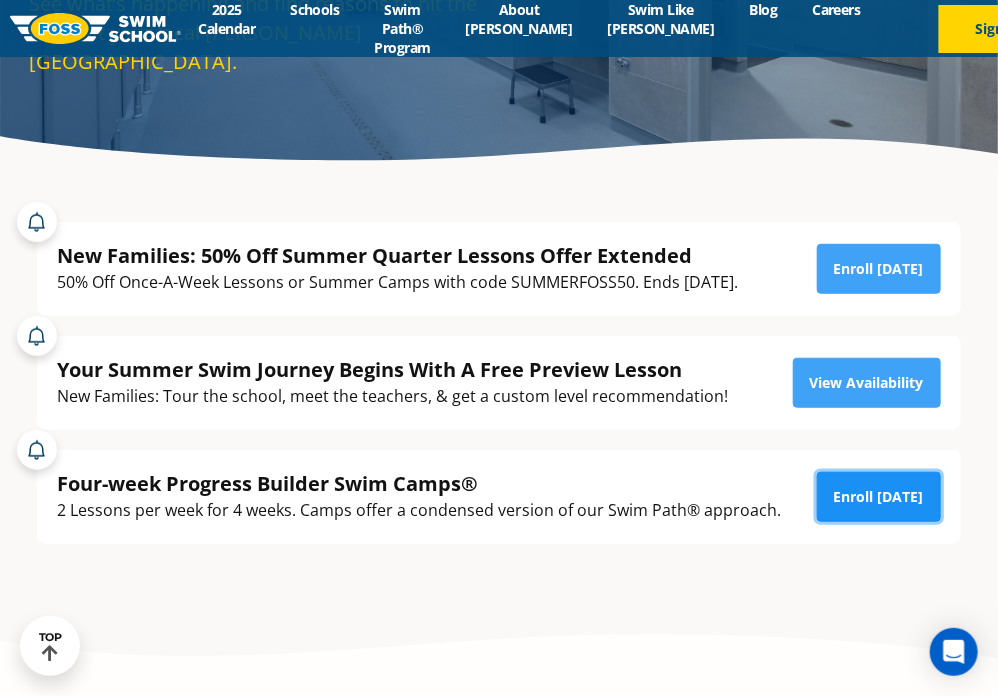 click on "Enroll [DATE]" at bounding box center (879, 497) 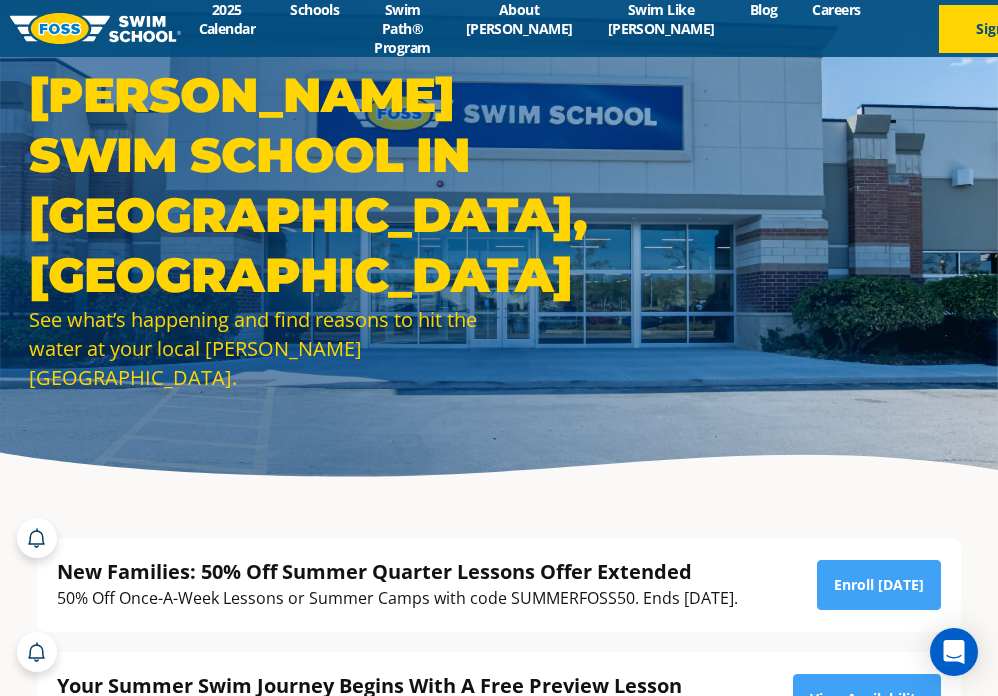 scroll, scrollTop: 0, scrollLeft: 0, axis: both 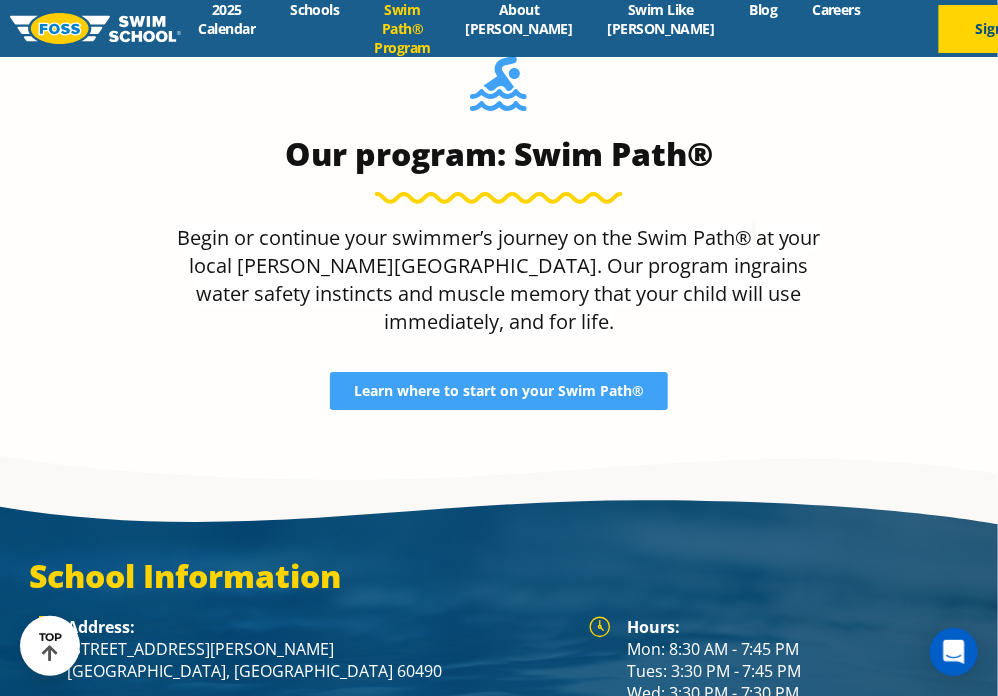 click on "Swim Path® Program" at bounding box center (402, 28) 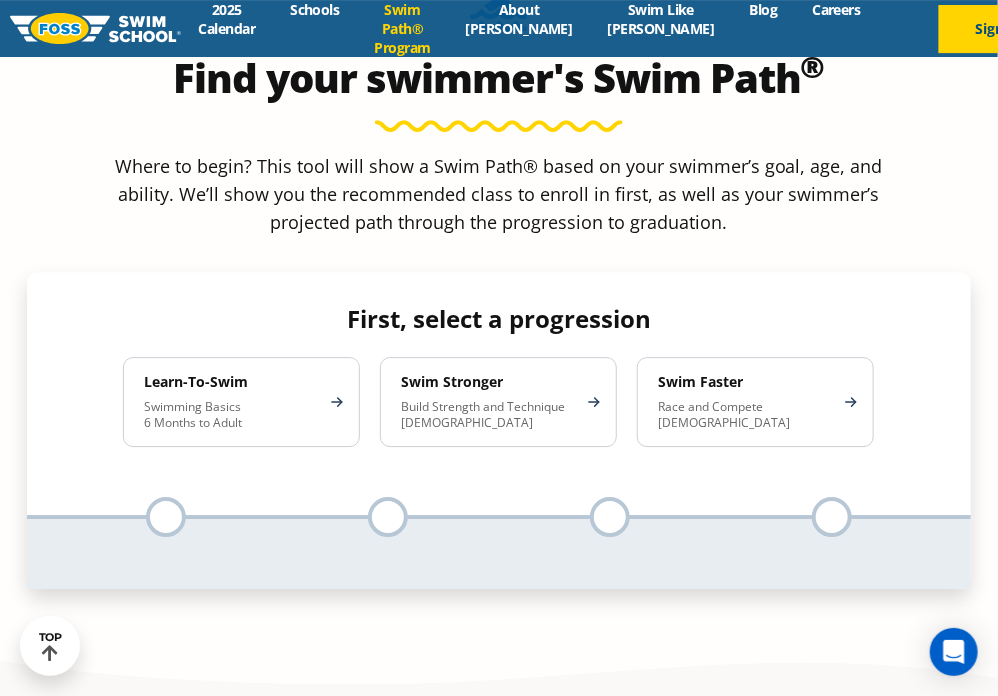 scroll, scrollTop: 1584, scrollLeft: 0, axis: vertical 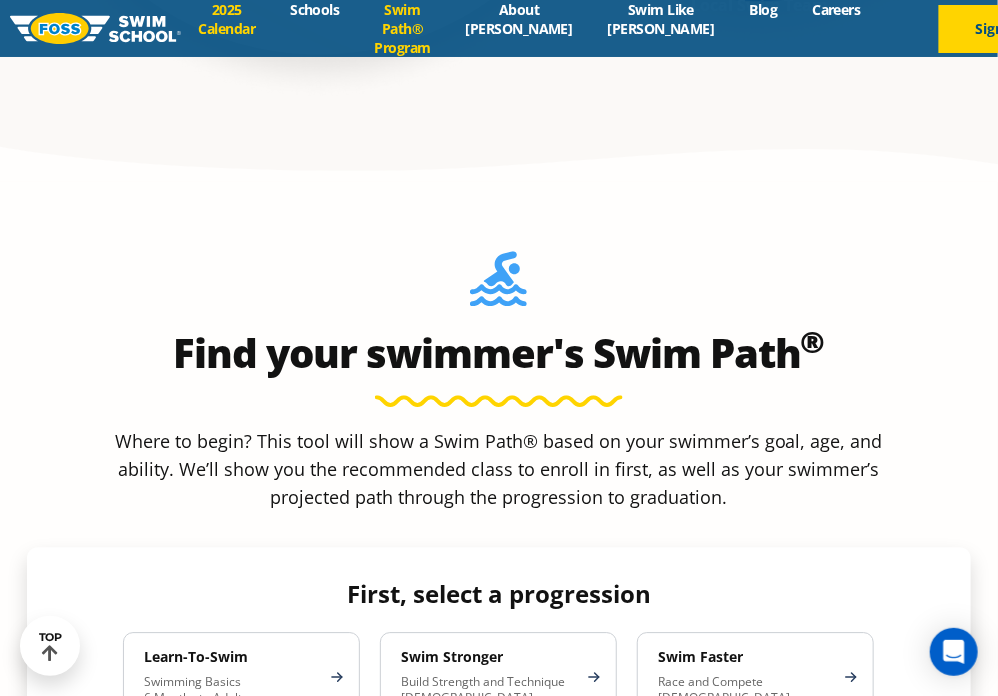 click on "2025 Calendar" at bounding box center (227, 19) 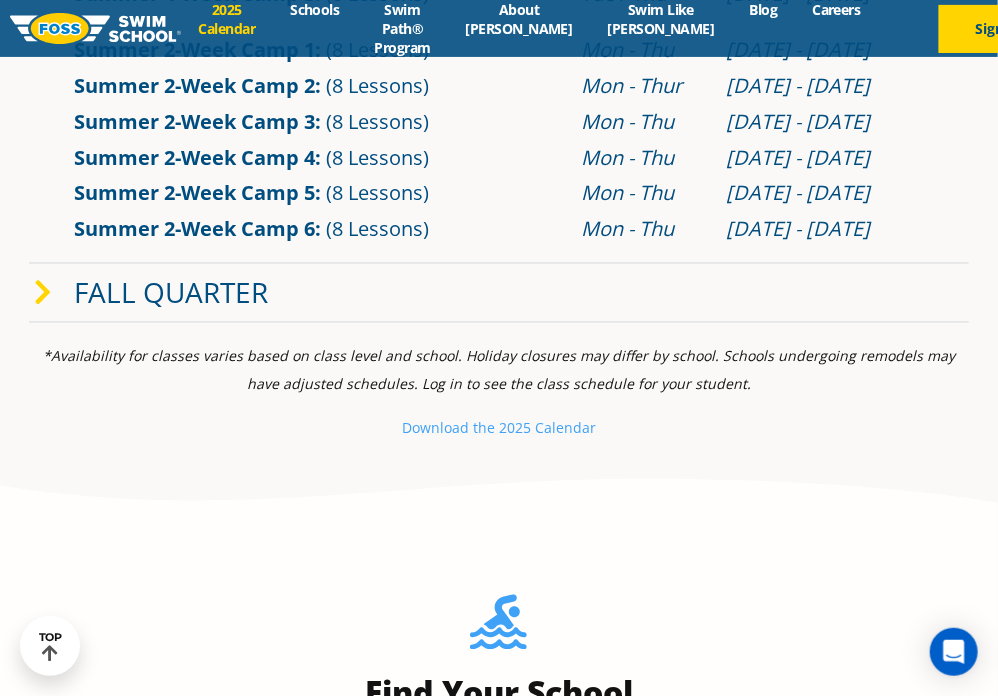 scroll, scrollTop: 1056, scrollLeft: 0, axis: vertical 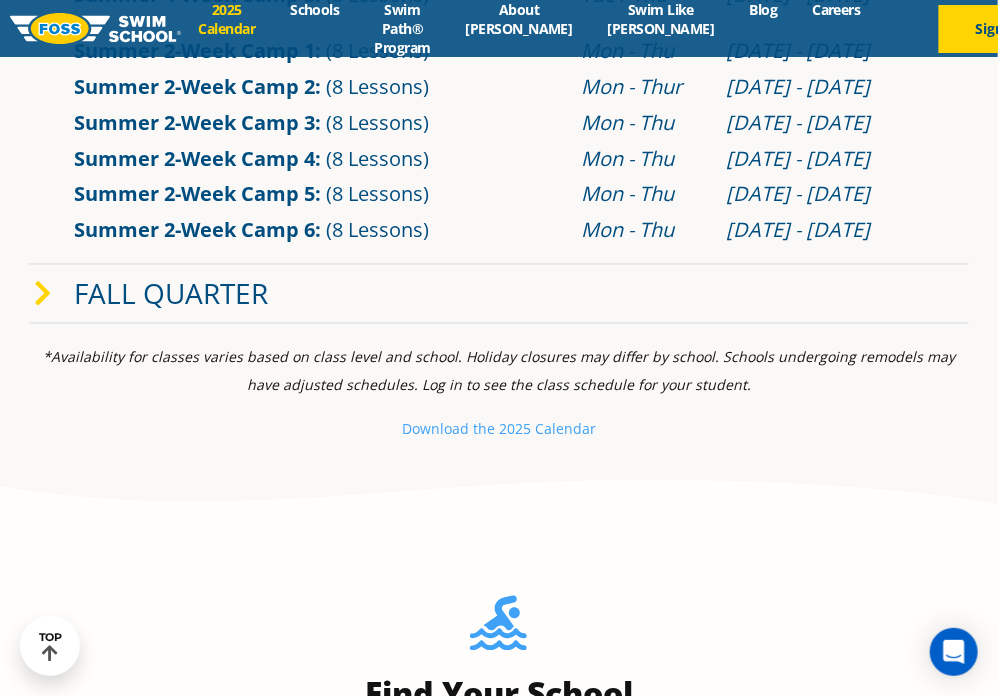 click on "Fall Quarter" at bounding box center (171, 294) 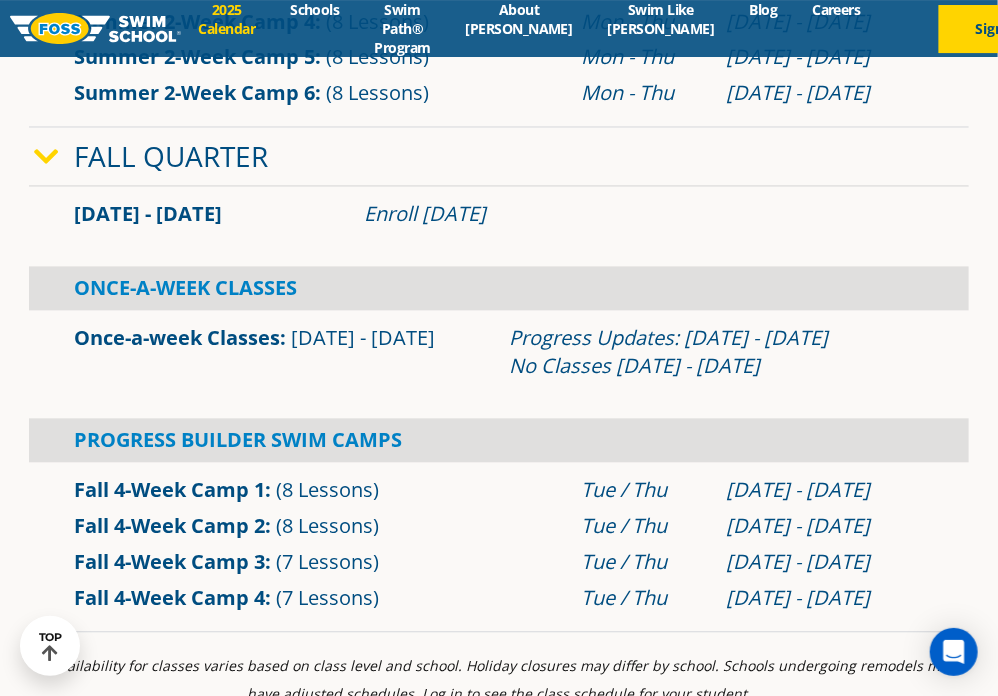 scroll, scrollTop: 1161, scrollLeft: 0, axis: vertical 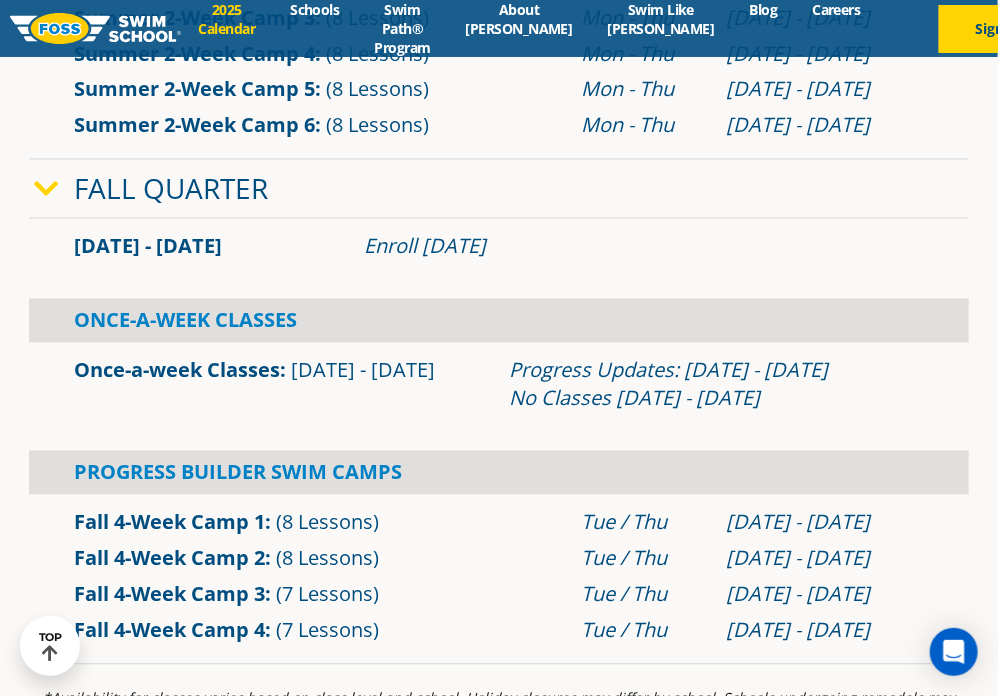 click on "Once-a-week Classes" at bounding box center [177, 370] 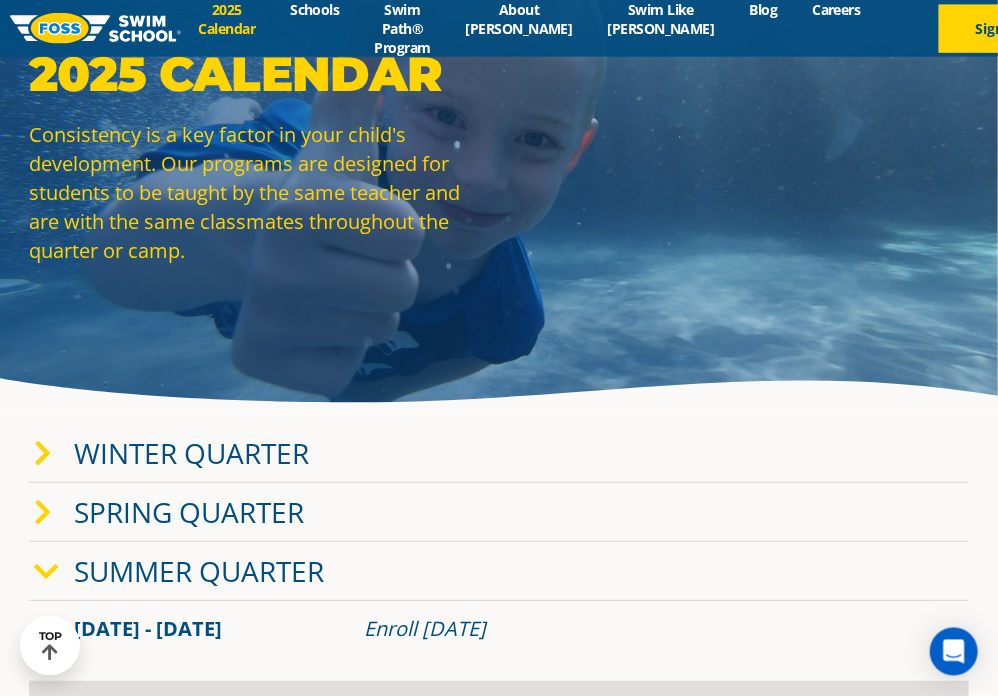 scroll, scrollTop: 0, scrollLeft: 0, axis: both 